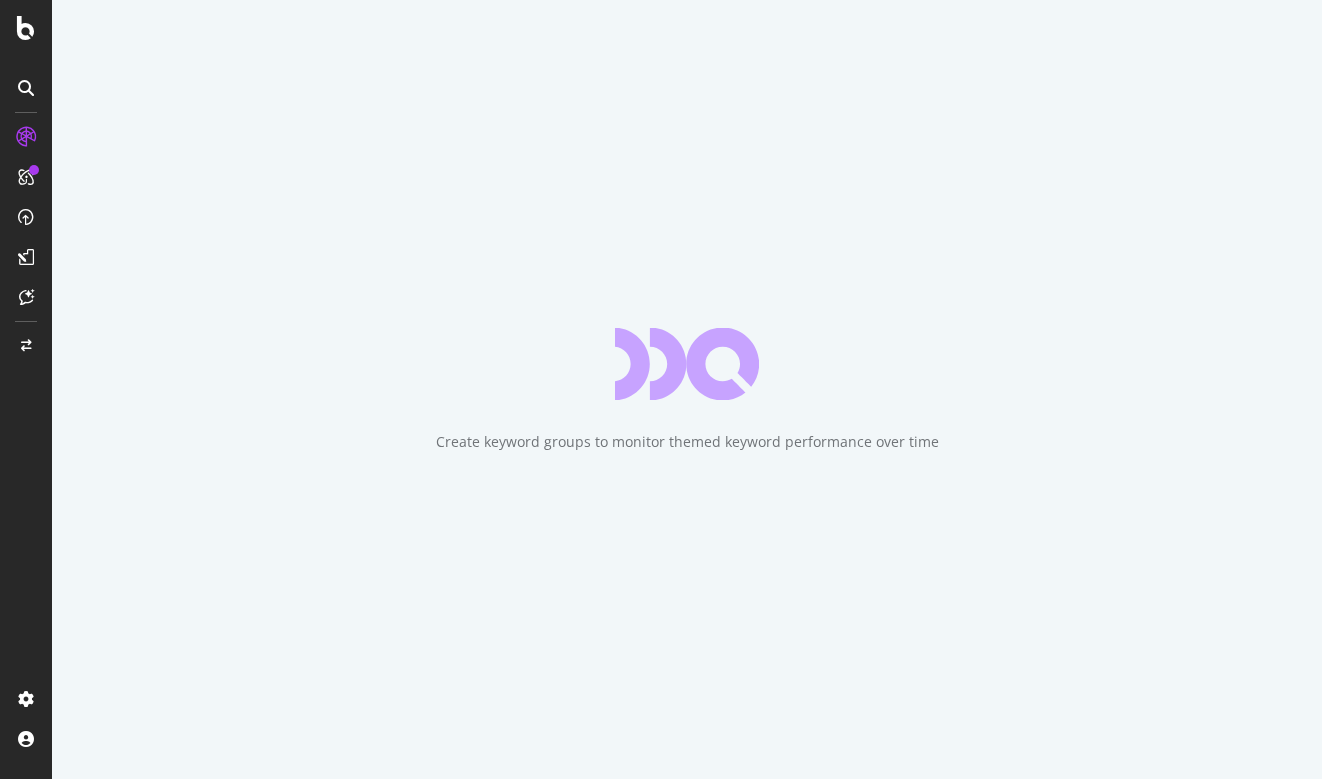 scroll, scrollTop: 0, scrollLeft: 0, axis: both 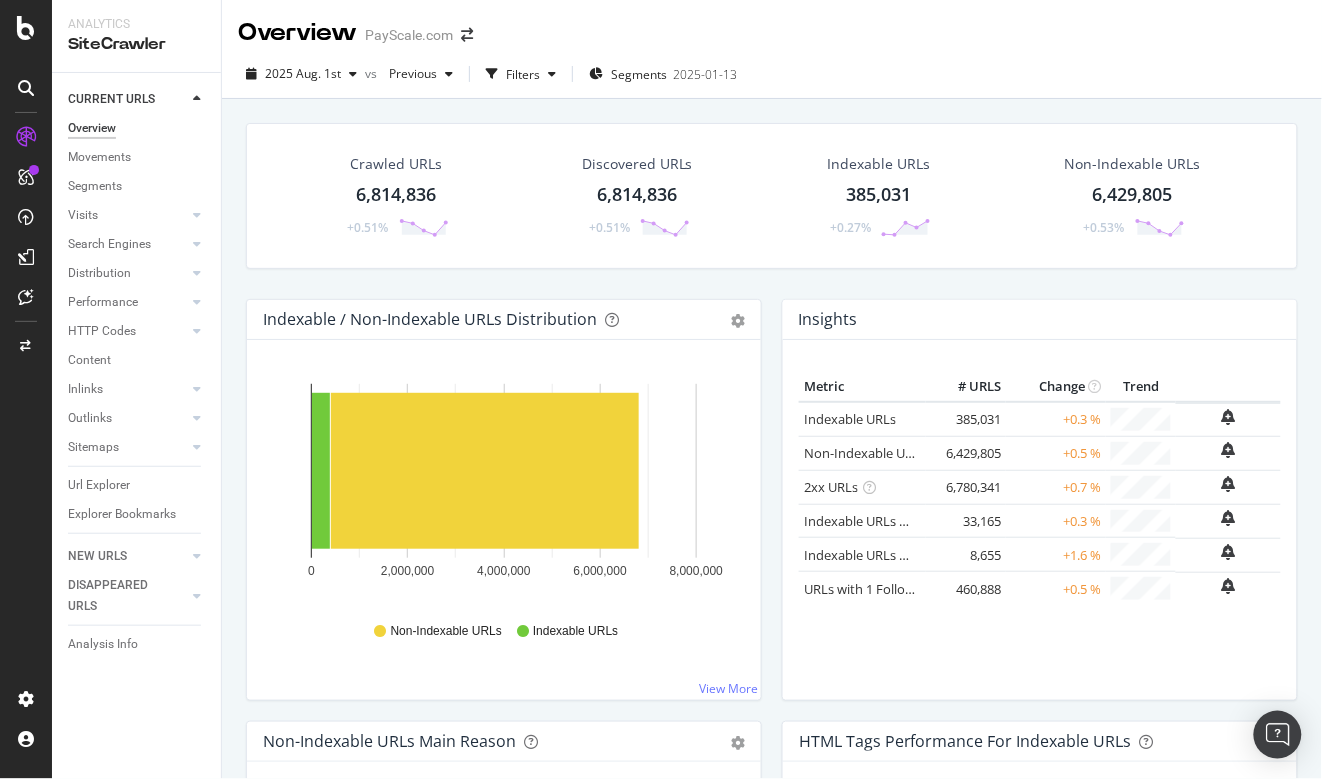 click on "Discovered URLs 6,814,836 +0.51%" at bounding box center (637, 196) 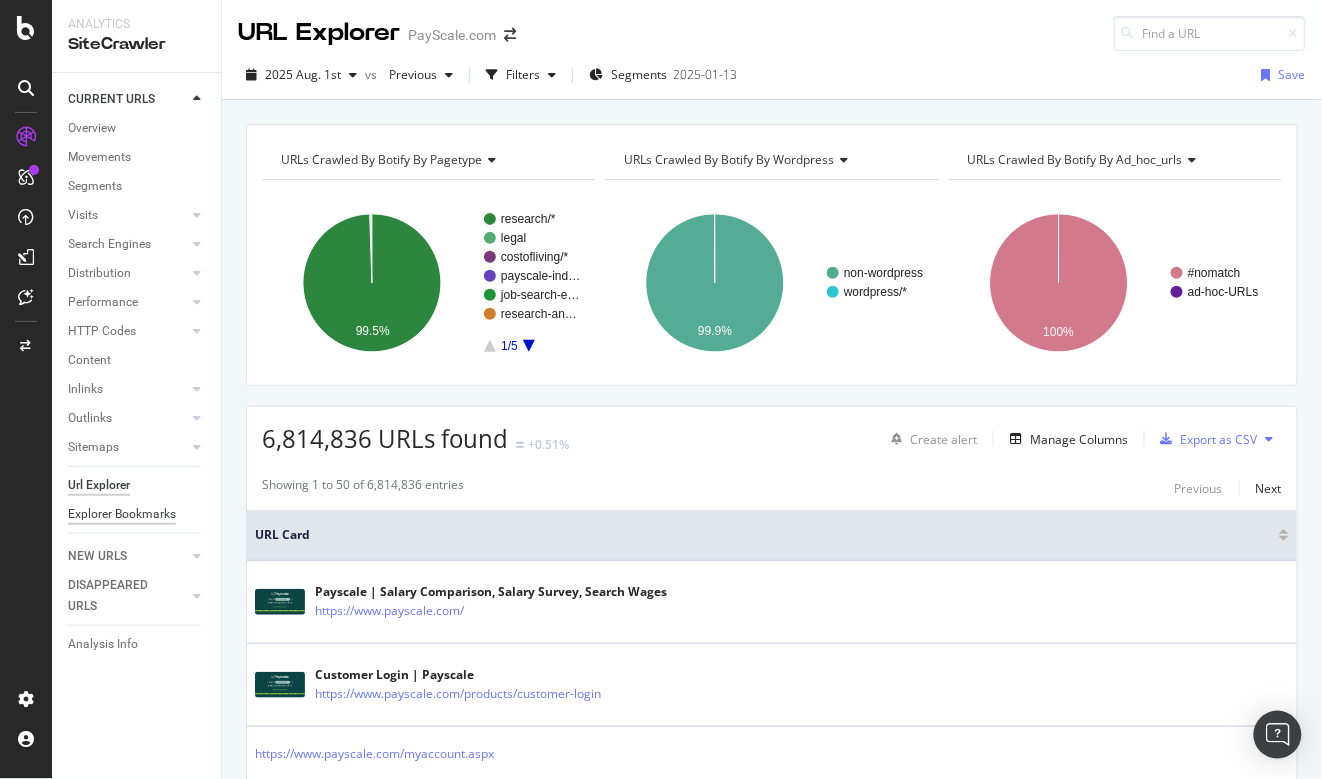 click on "Explorer Bookmarks" at bounding box center (122, 514) 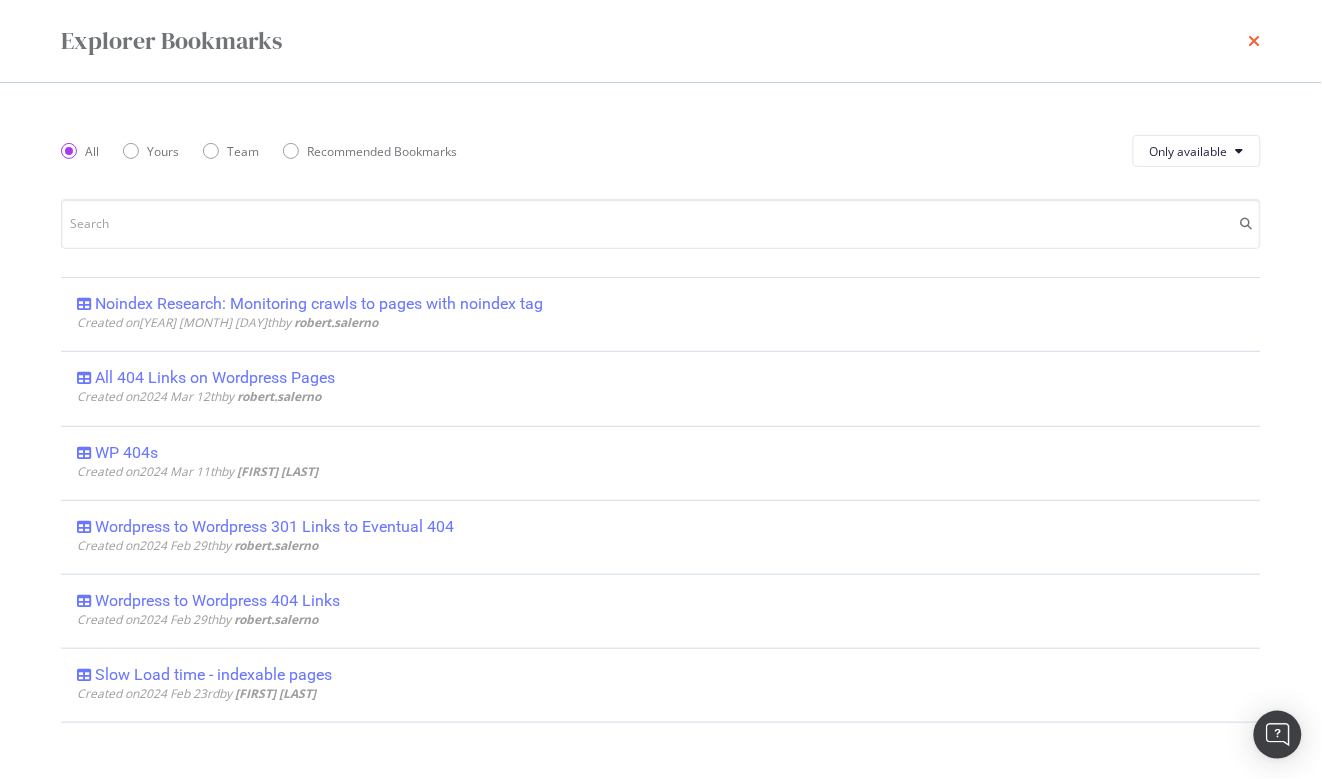 click at bounding box center (1255, 41) 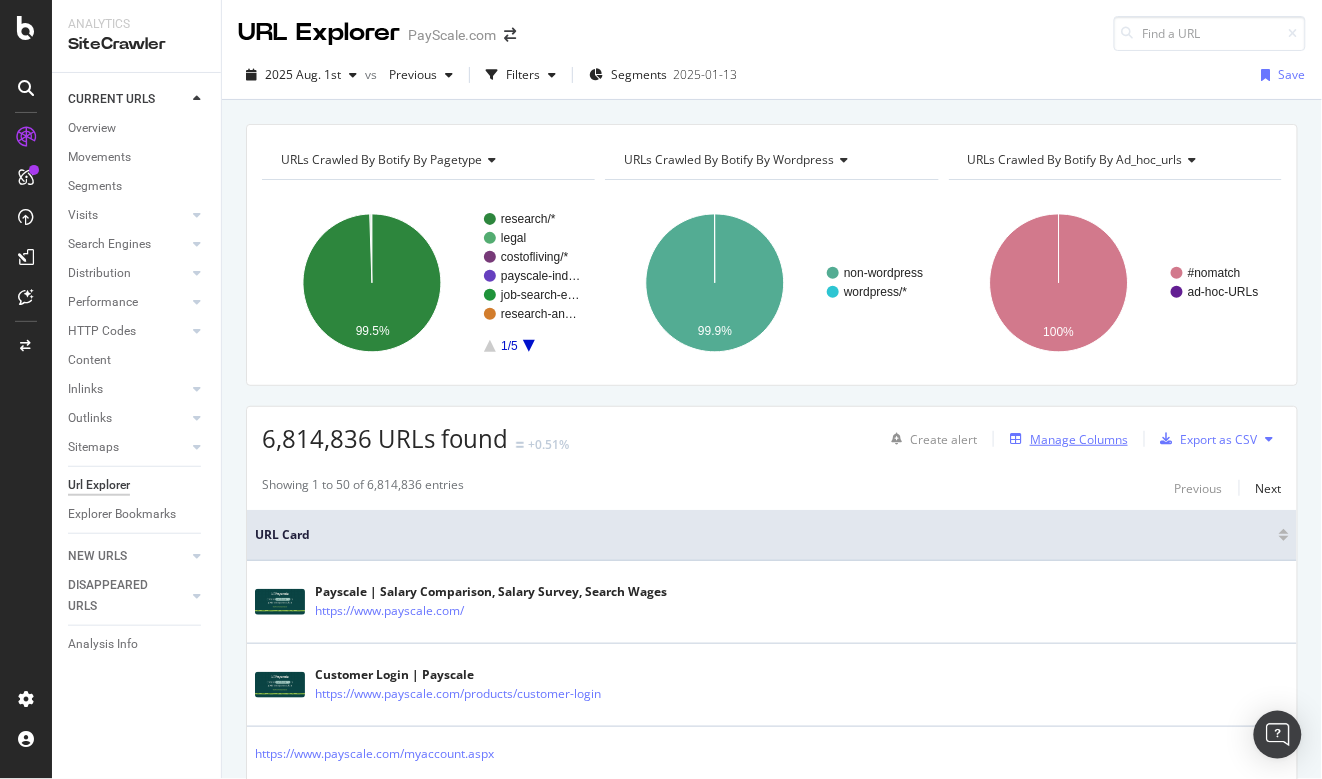 click on "Manage Columns" at bounding box center [1079, 439] 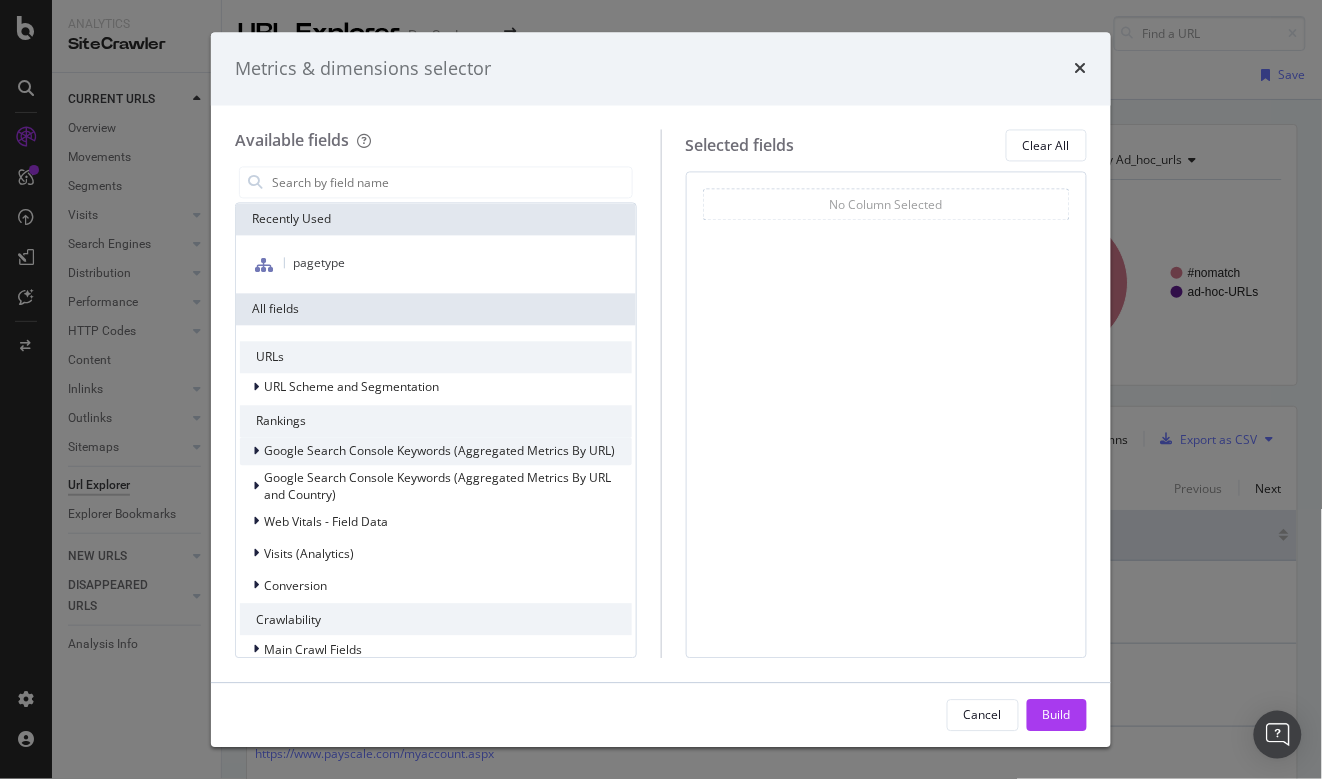 scroll, scrollTop: 438, scrollLeft: 0, axis: vertical 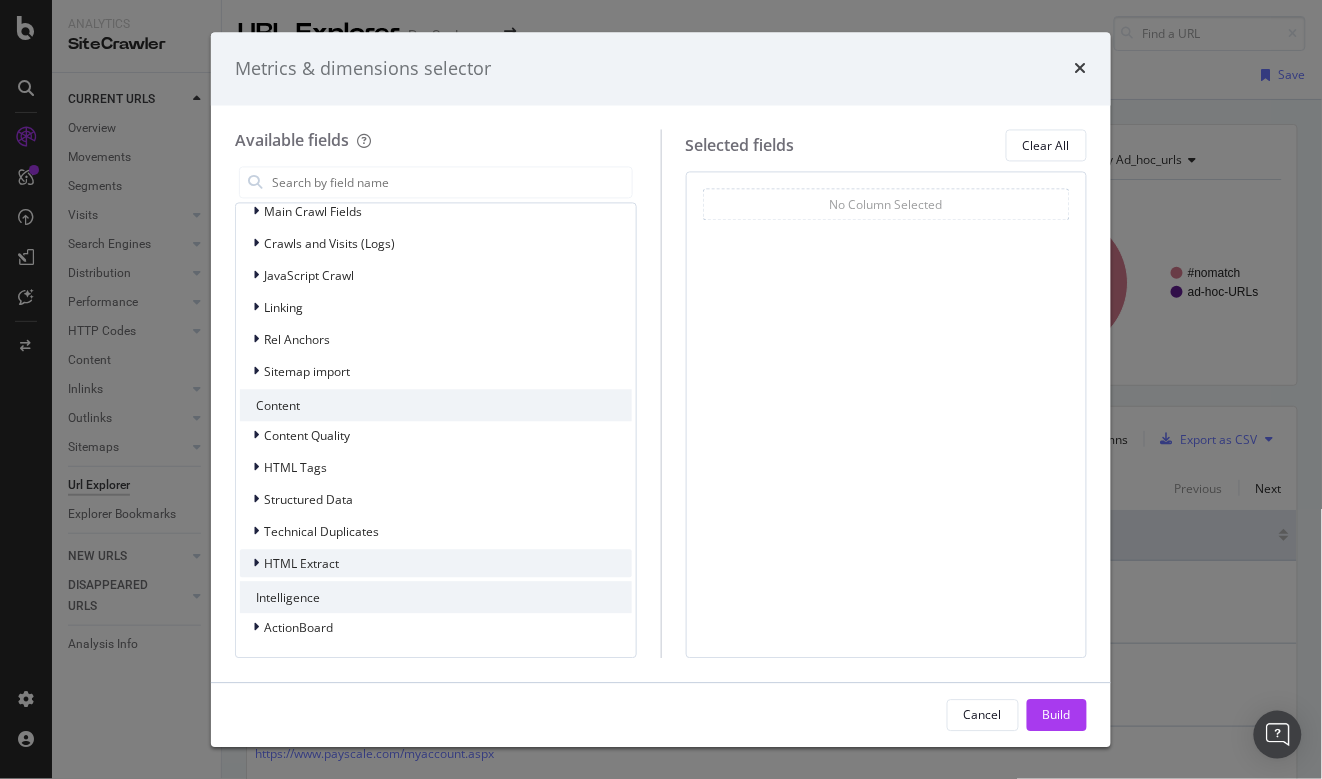click on "HTML Extract" at bounding box center (301, 563) 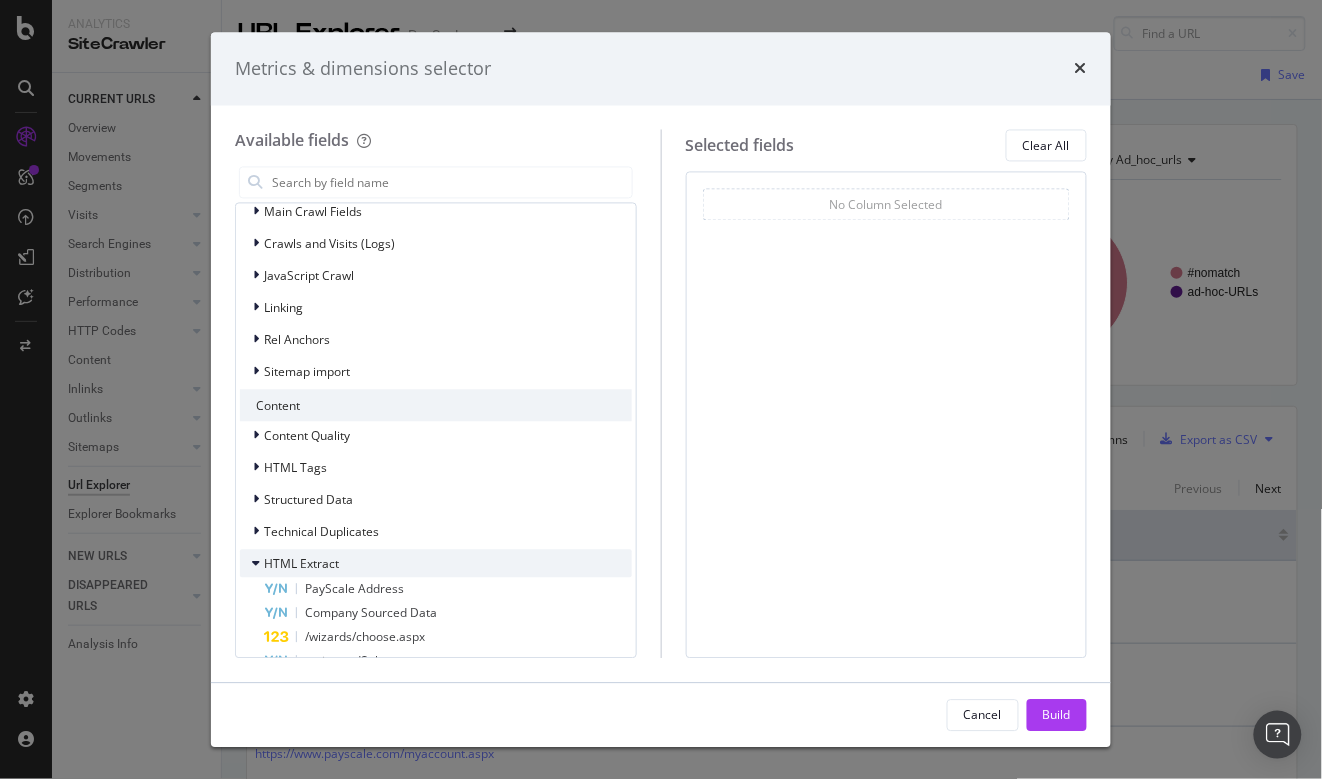scroll, scrollTop: 632, scrollLeft: 0, axis: vertical 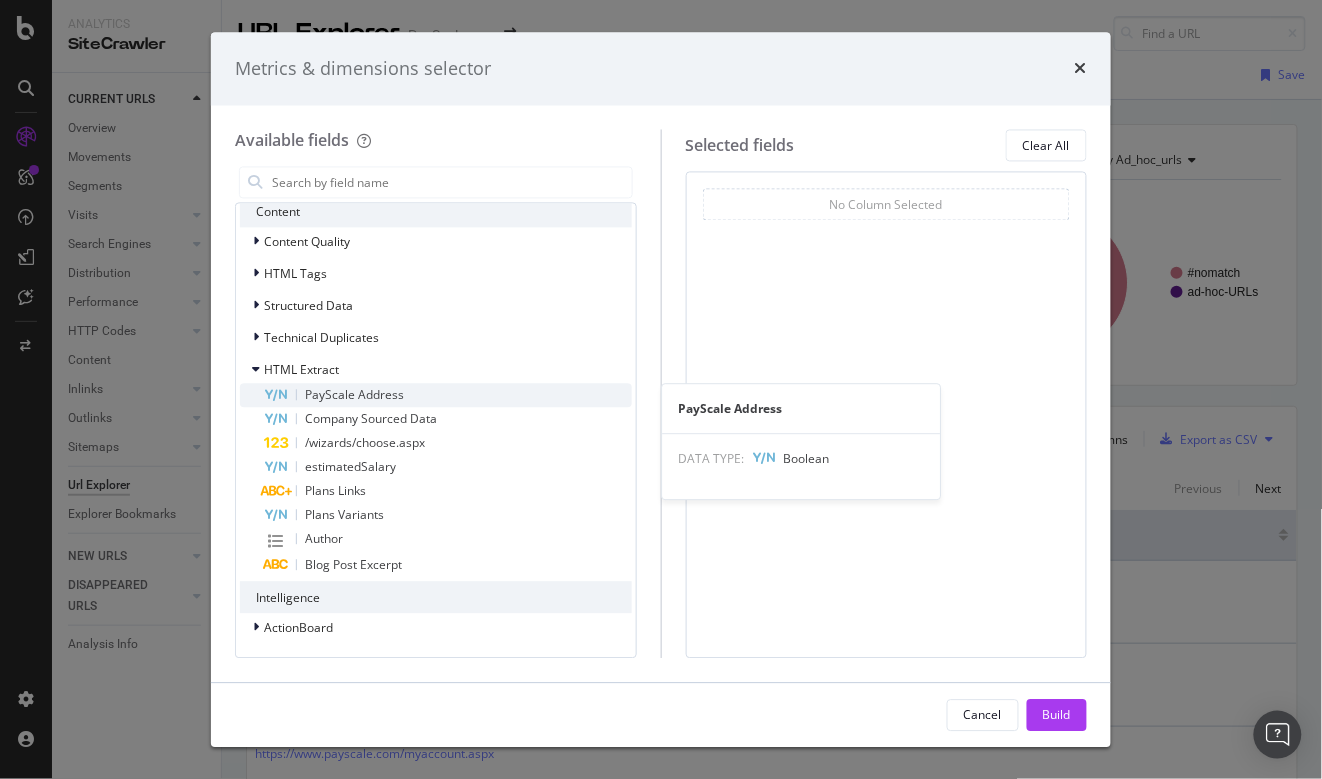 click on "PayScale Address" at bounding box center (354, 395) 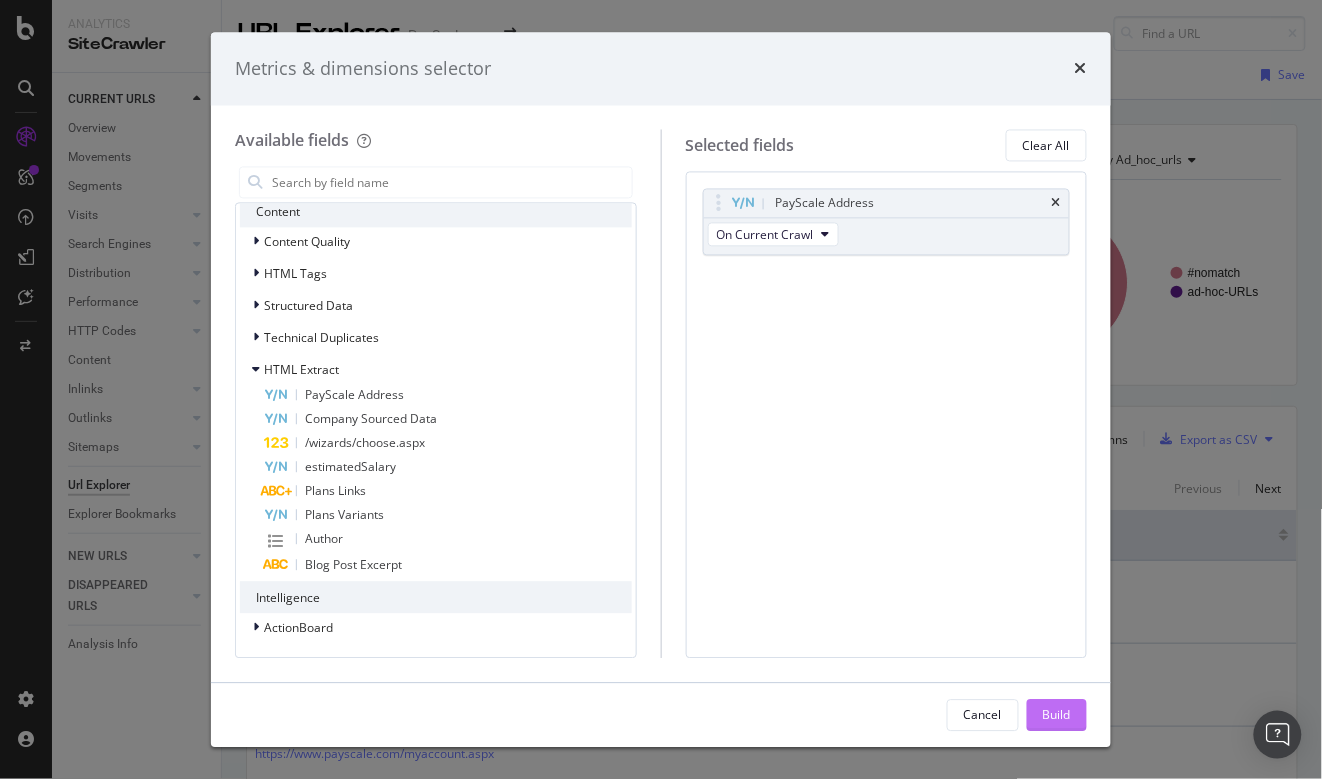 click on "Build" at bounding box center [1057, 715] 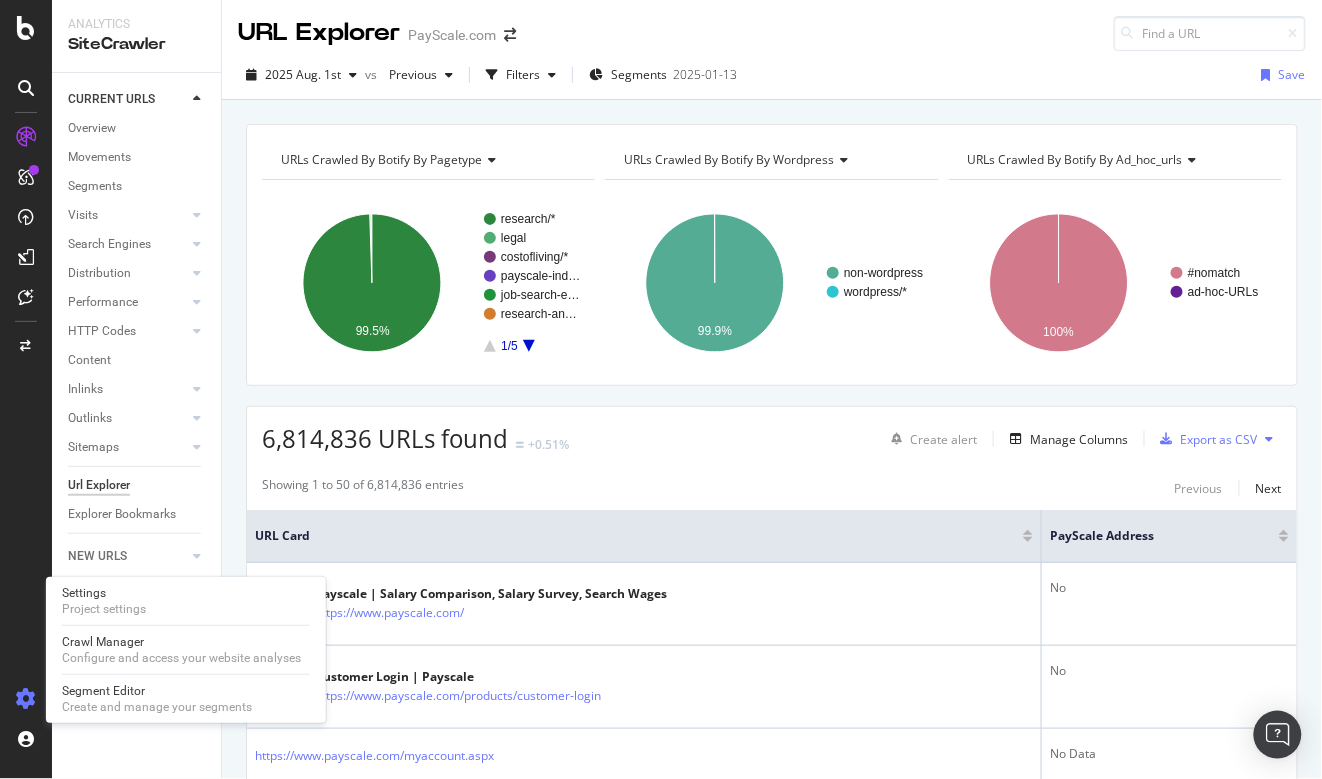 click at bounding box center [26, 699] 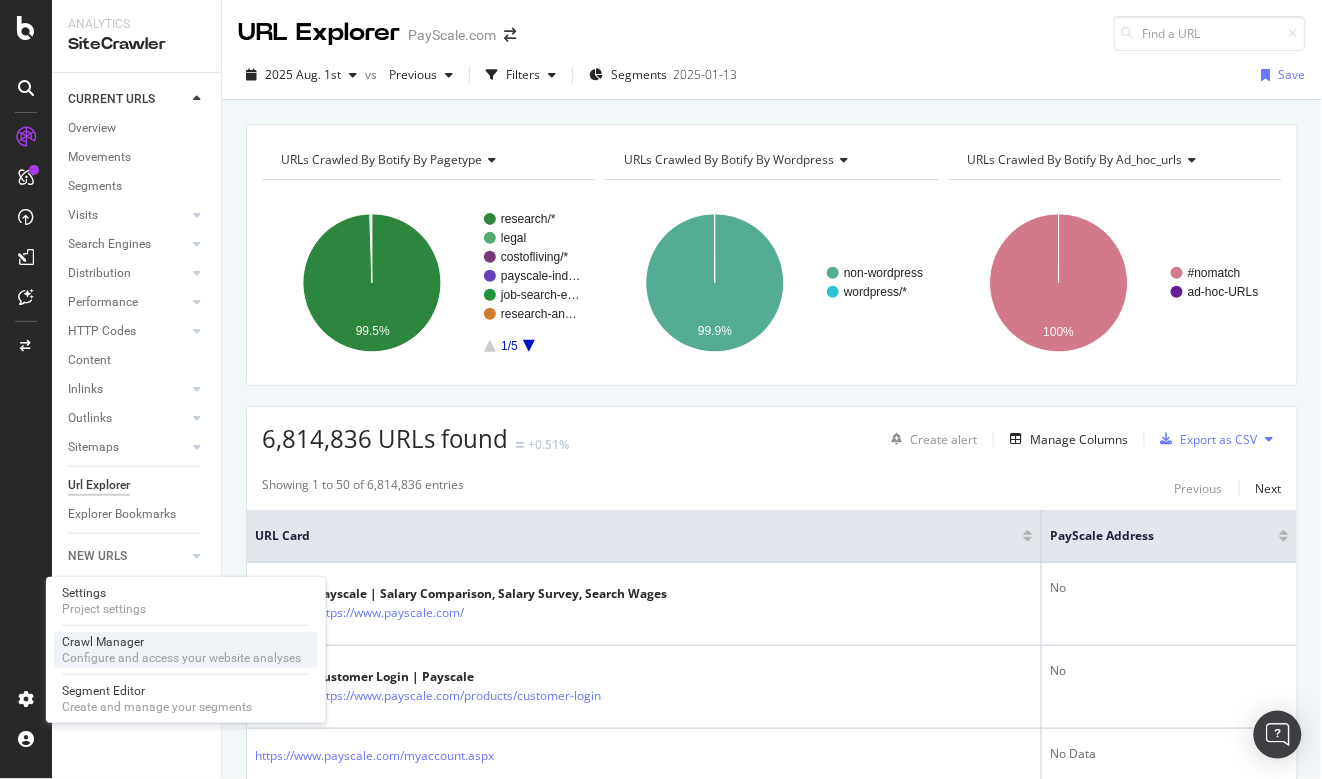 click on "Crawl Manager" at bounding box center (181, 642) 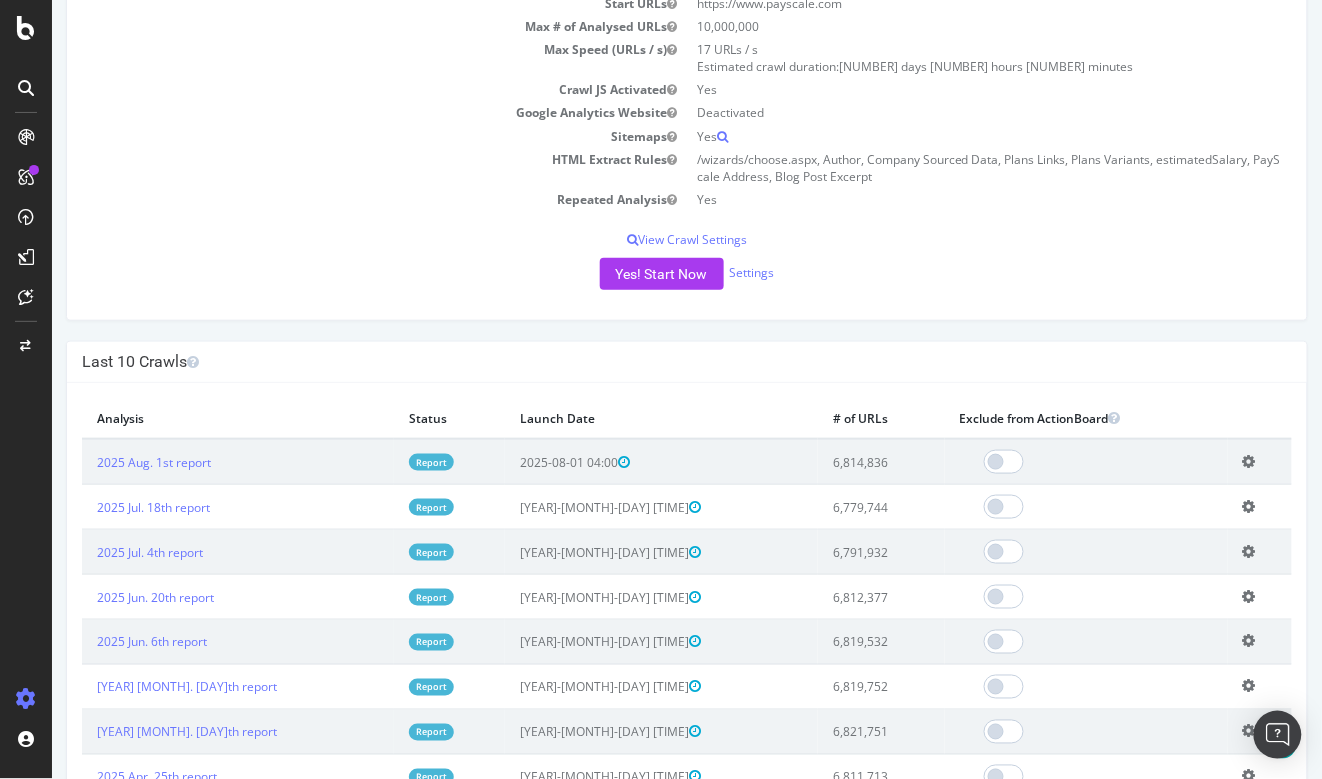 scroll, scrollTop: 266, scrollLeft: 0, axis: vertical 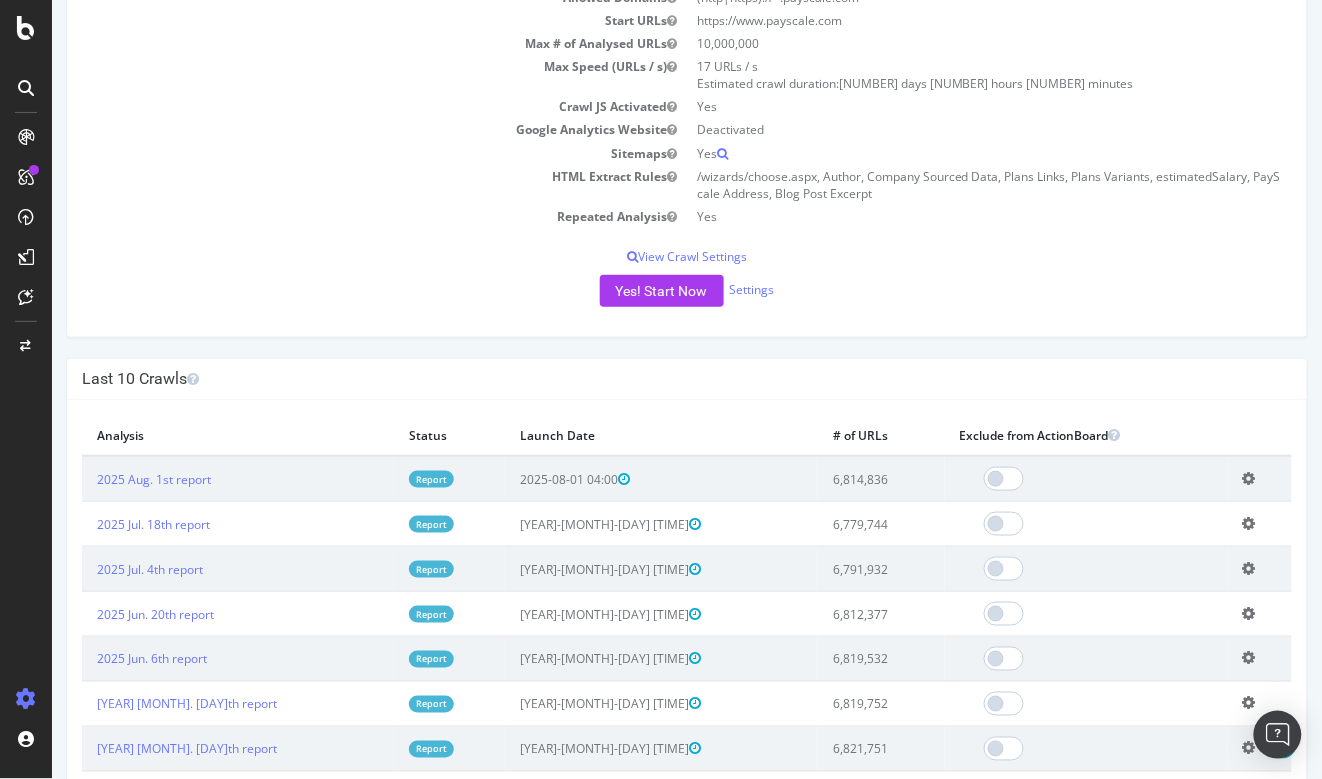 click on "Yes! Start Now
Settings" at bounding box center [686, 291] 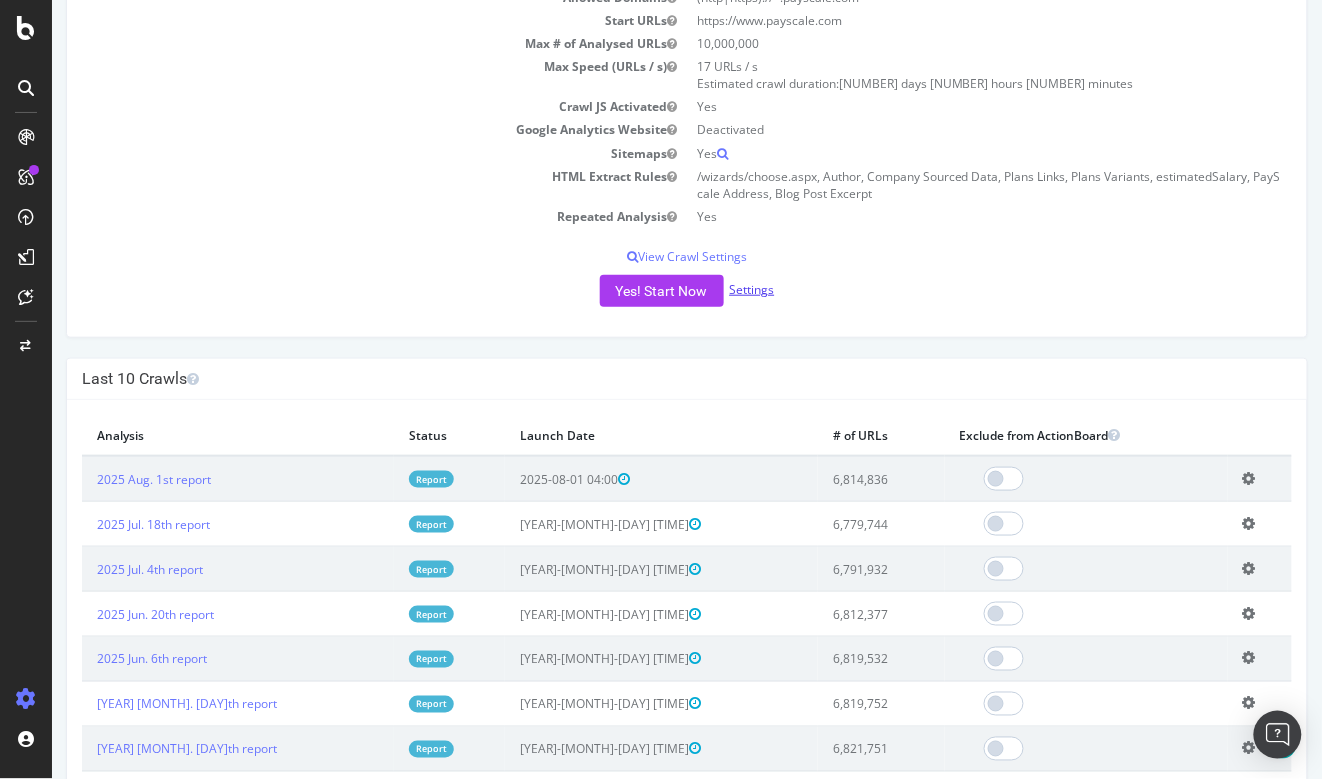 click on "Settings" at bounding box center (751, 289) 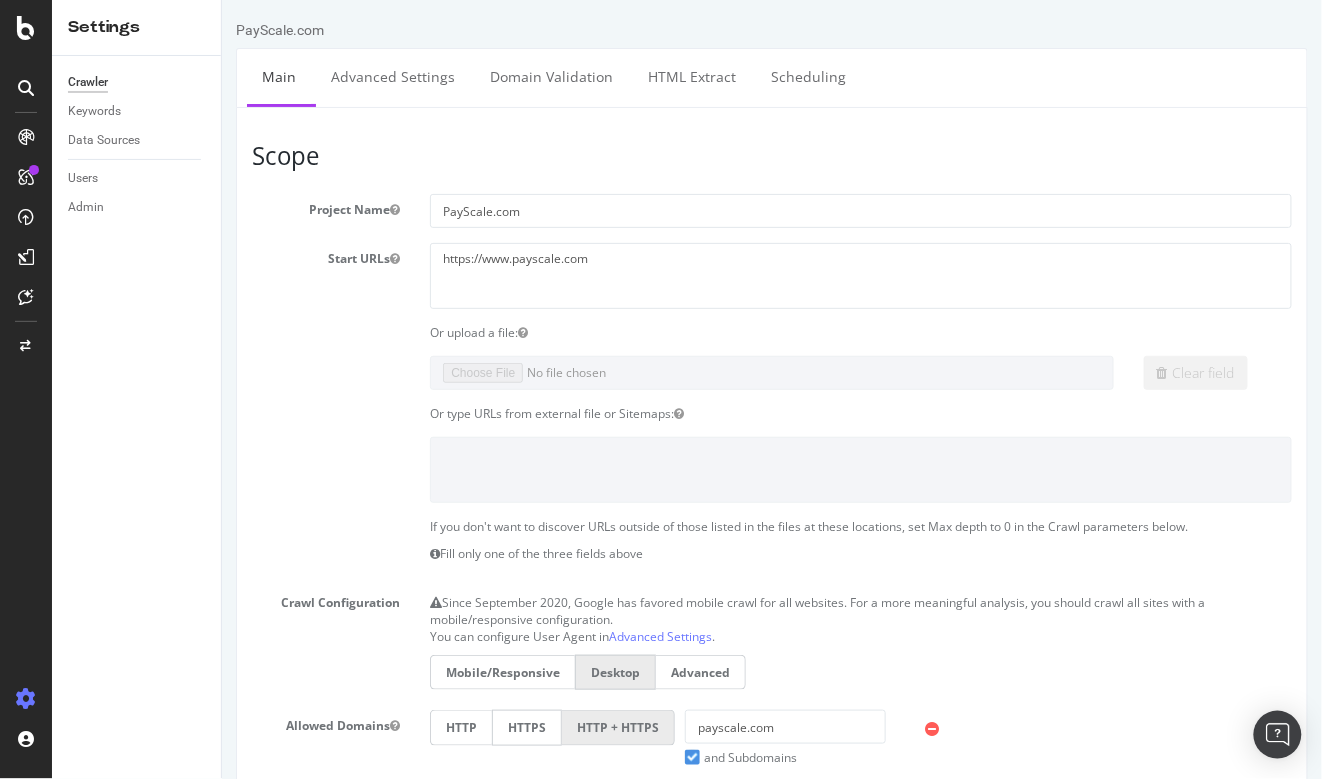scroll, scrollTop: 0, scrollLeft: 0, axis: both 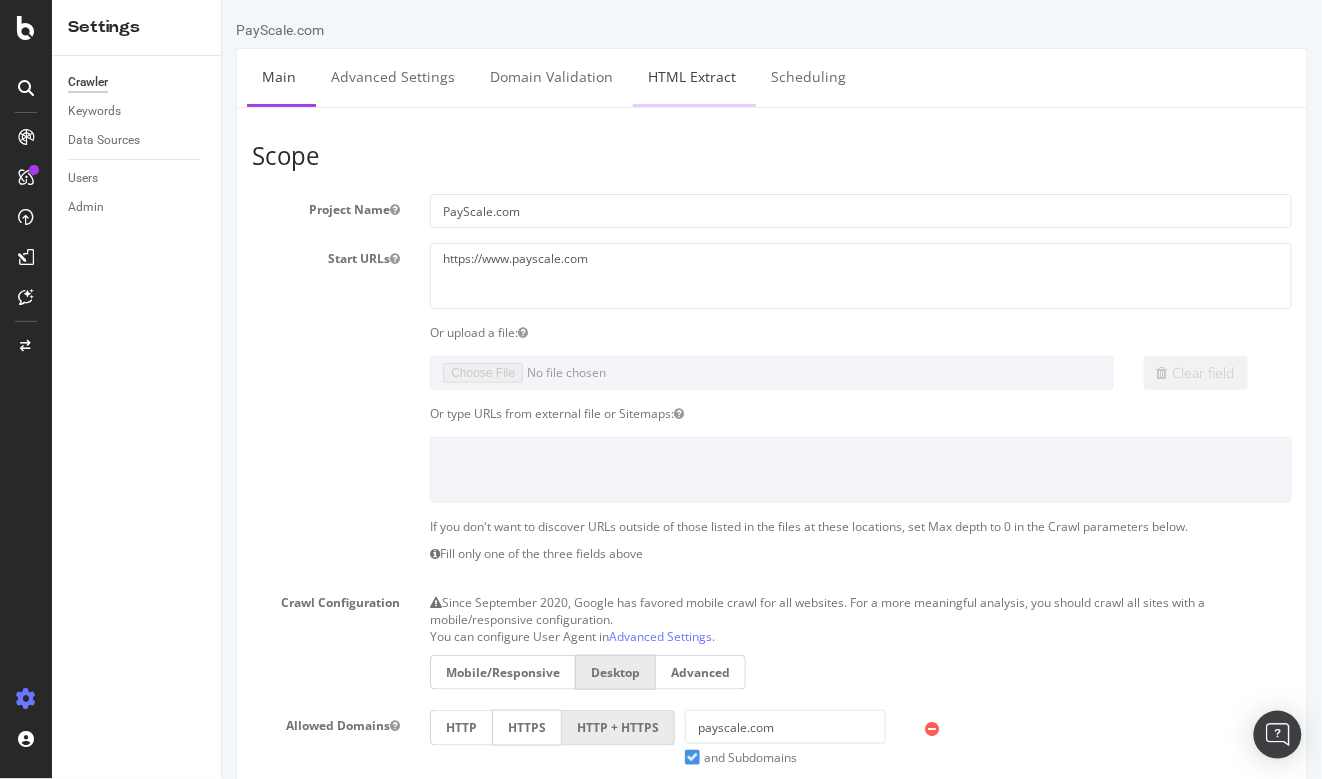 click on "HTML Extract" at bounding box center (691, 76) 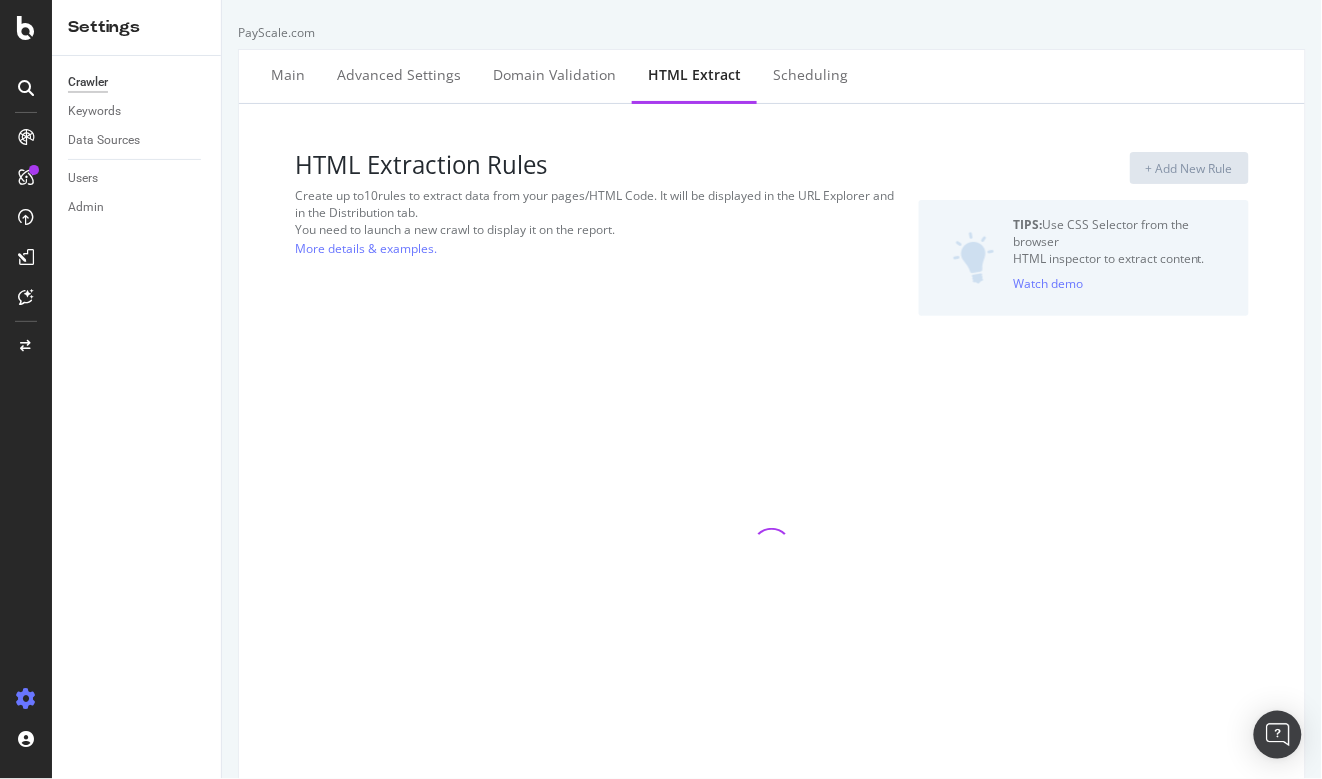 select on "count" 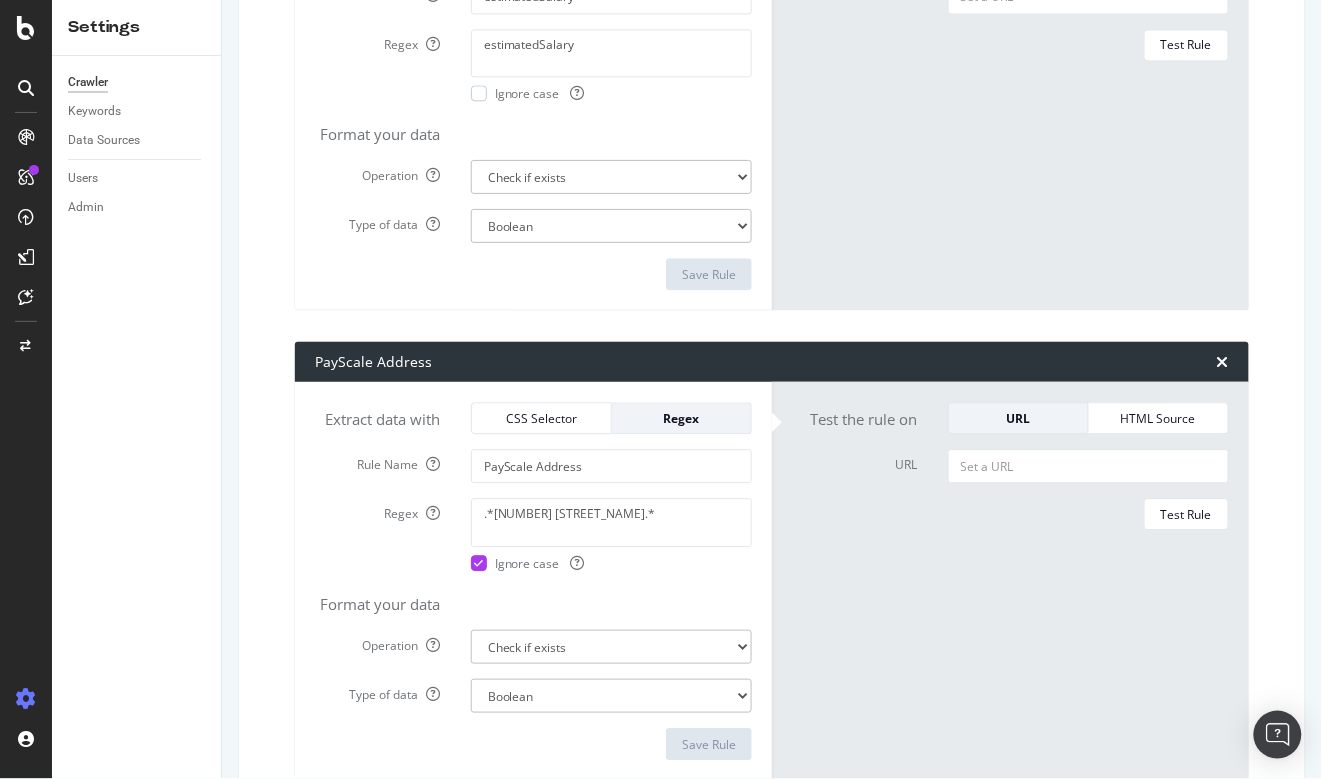 scroll, scrollTop: 3516, scrollLeft: 0, axis: vertical 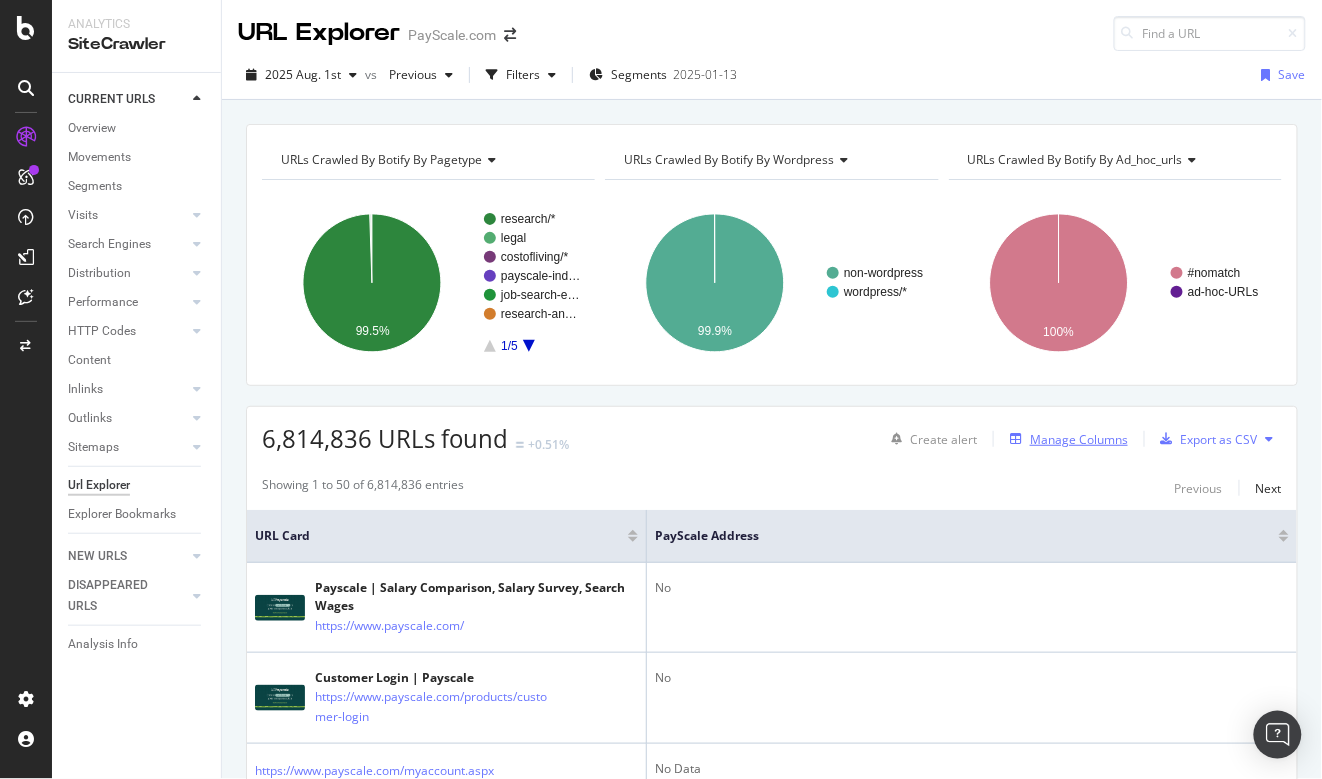 click on "Manage Columns" at bounding box center (1079, 439) 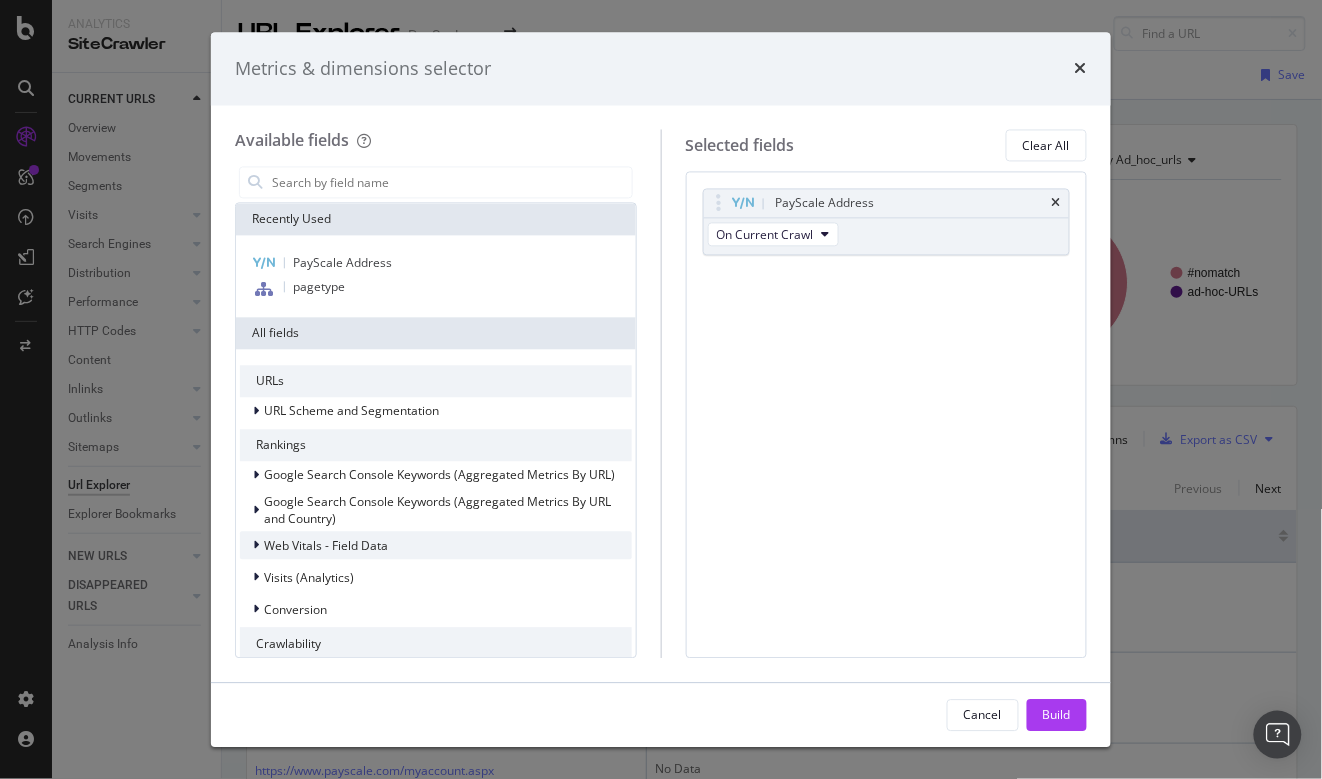 scroll, scrollTop: 462, scrollLeft: 0, axis: vertical 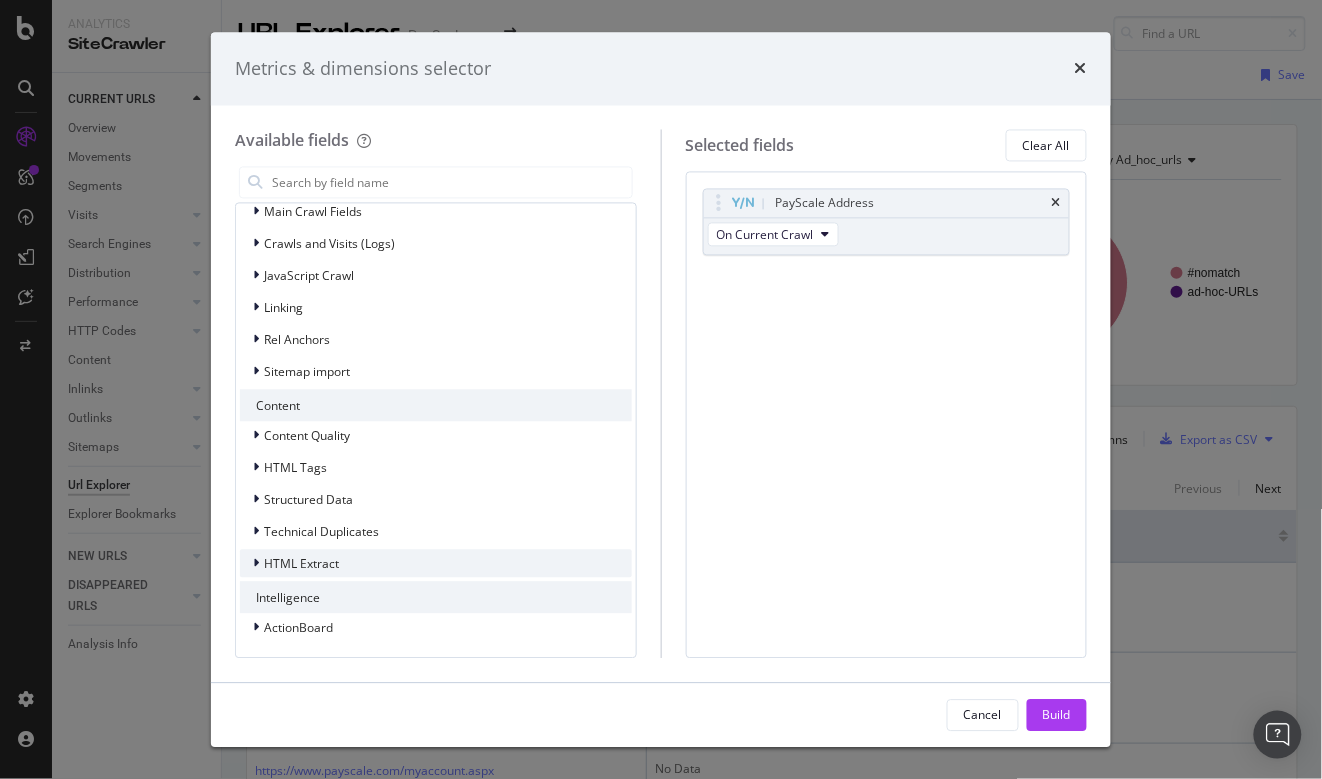 click on "HTML Extract" at bounding box center [436, 564] 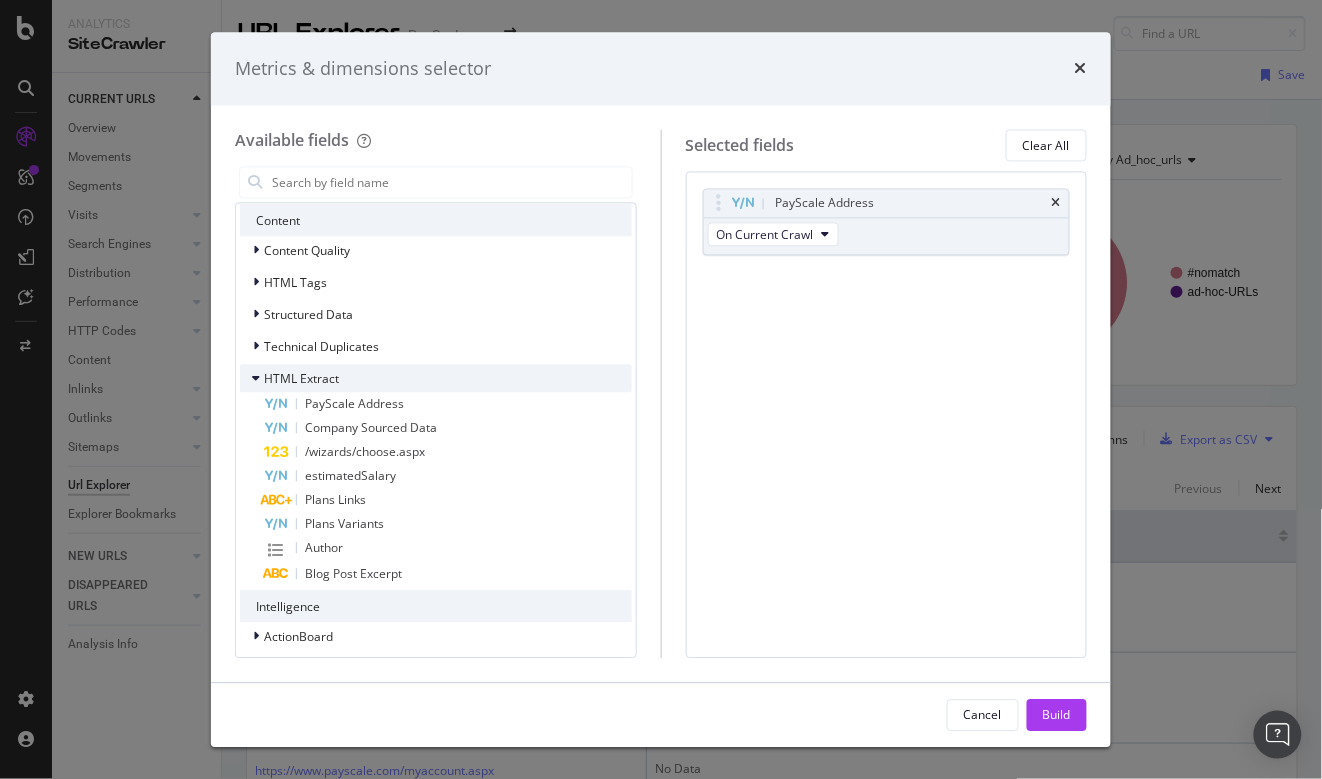 scroll, scrollTop: 656, scrollLeft: 0, axis: vertical 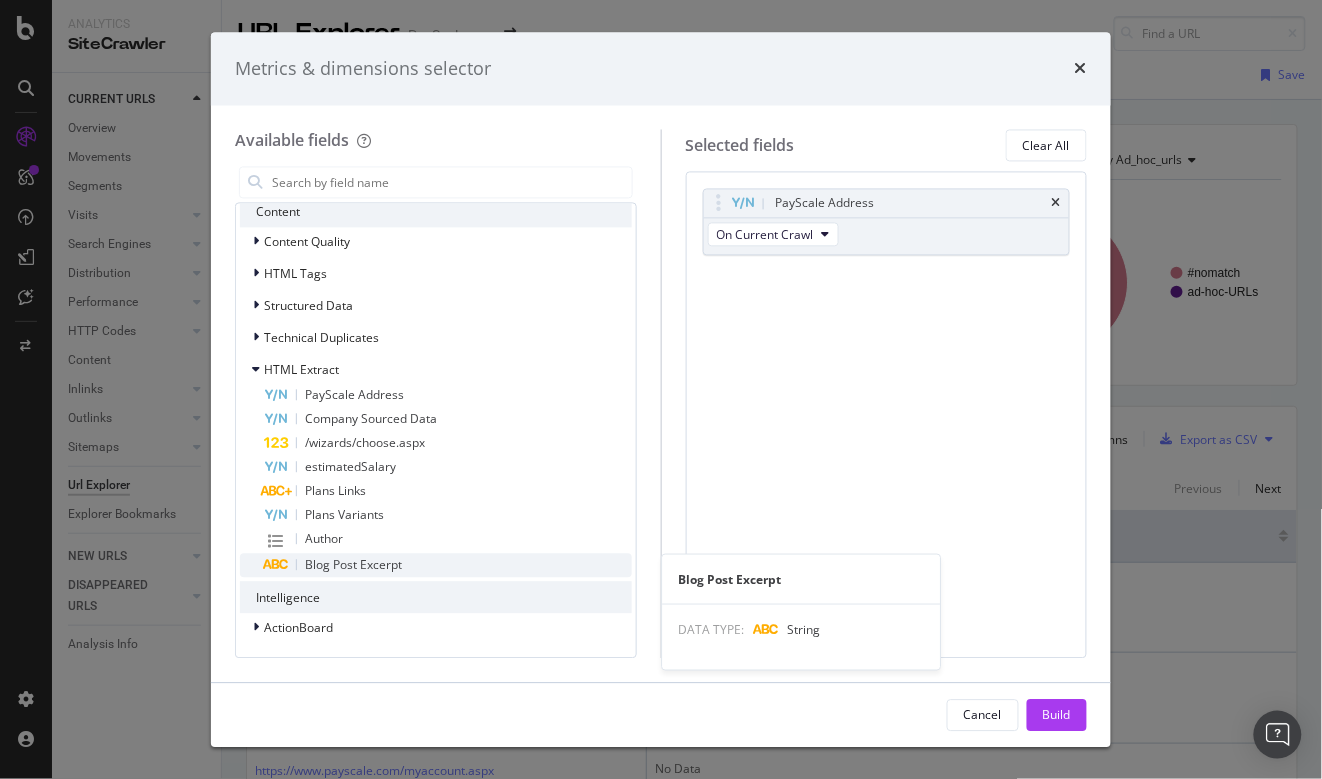 click on "Blog Post Excerpt" at bounding box center (353, 565) 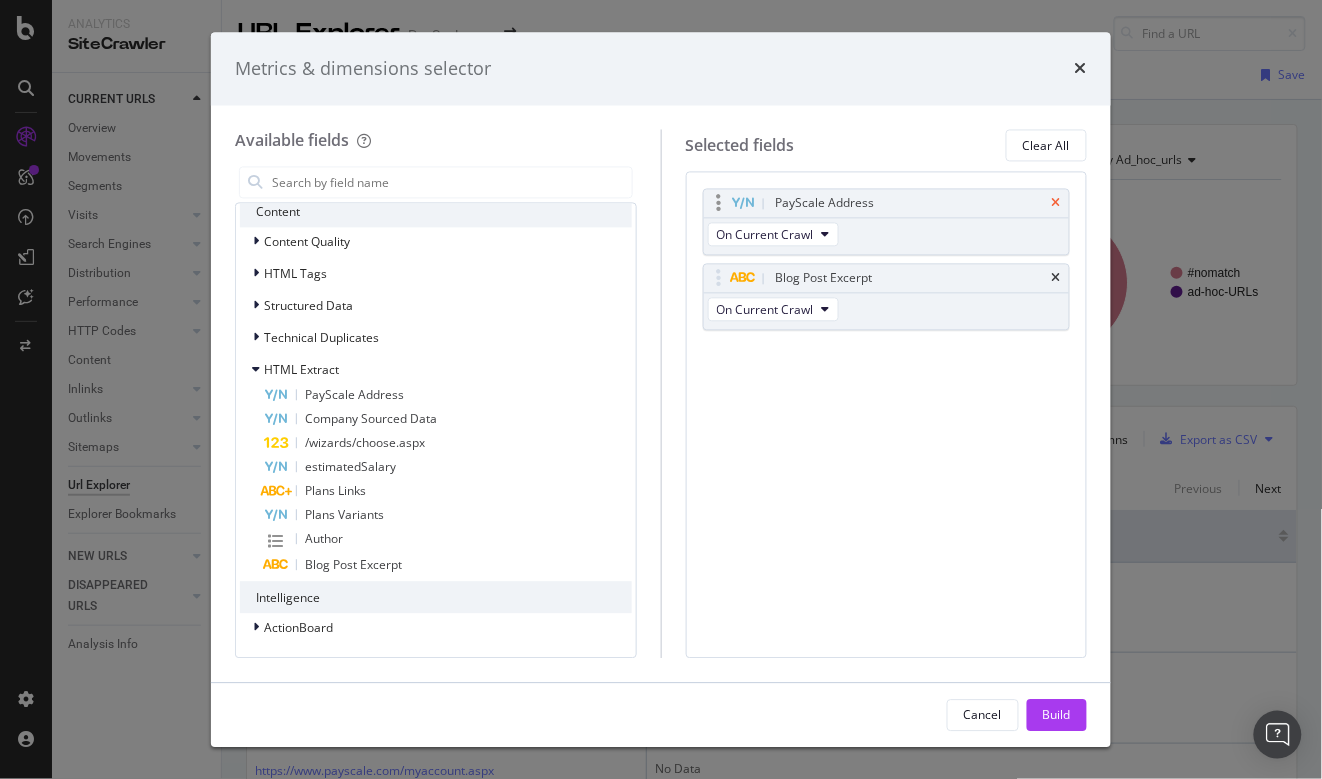 click at bounding box center [1056, 204] 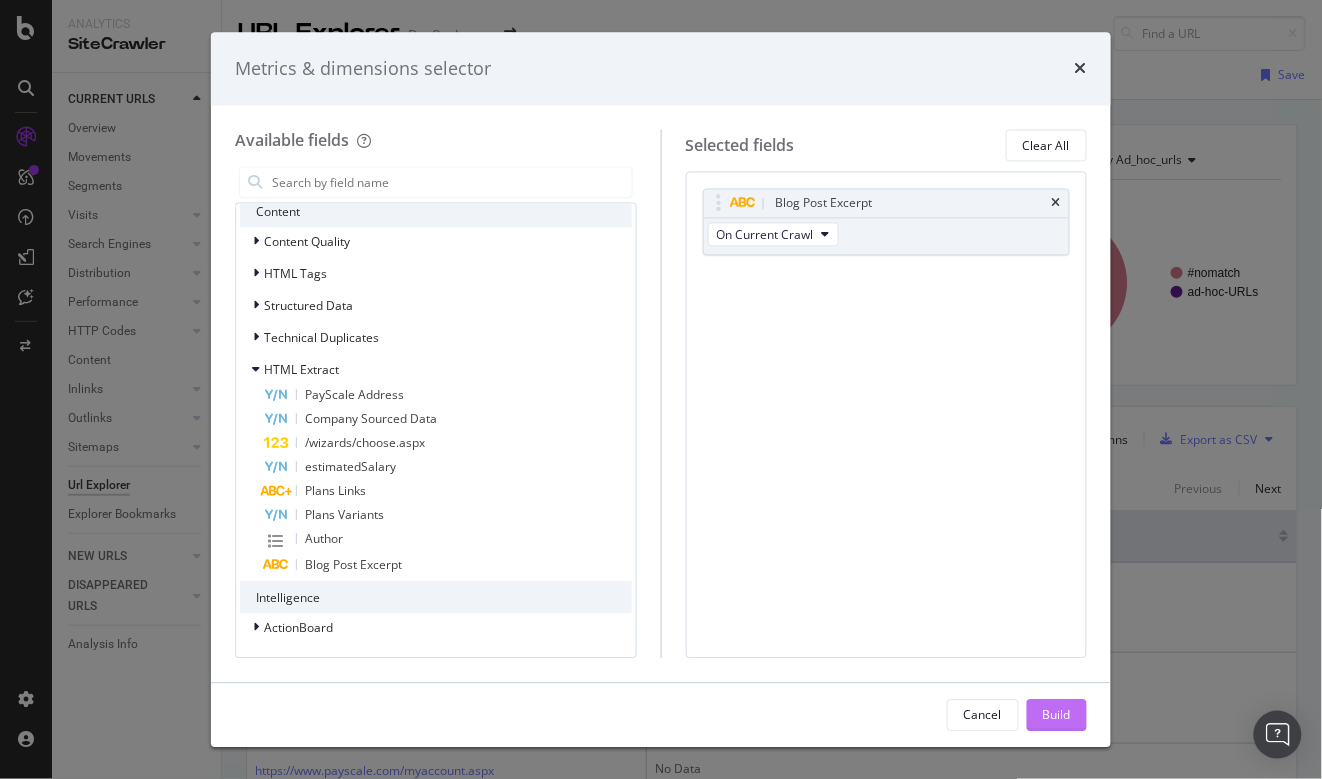 click on "Build" at bounding box center (1057, 715) 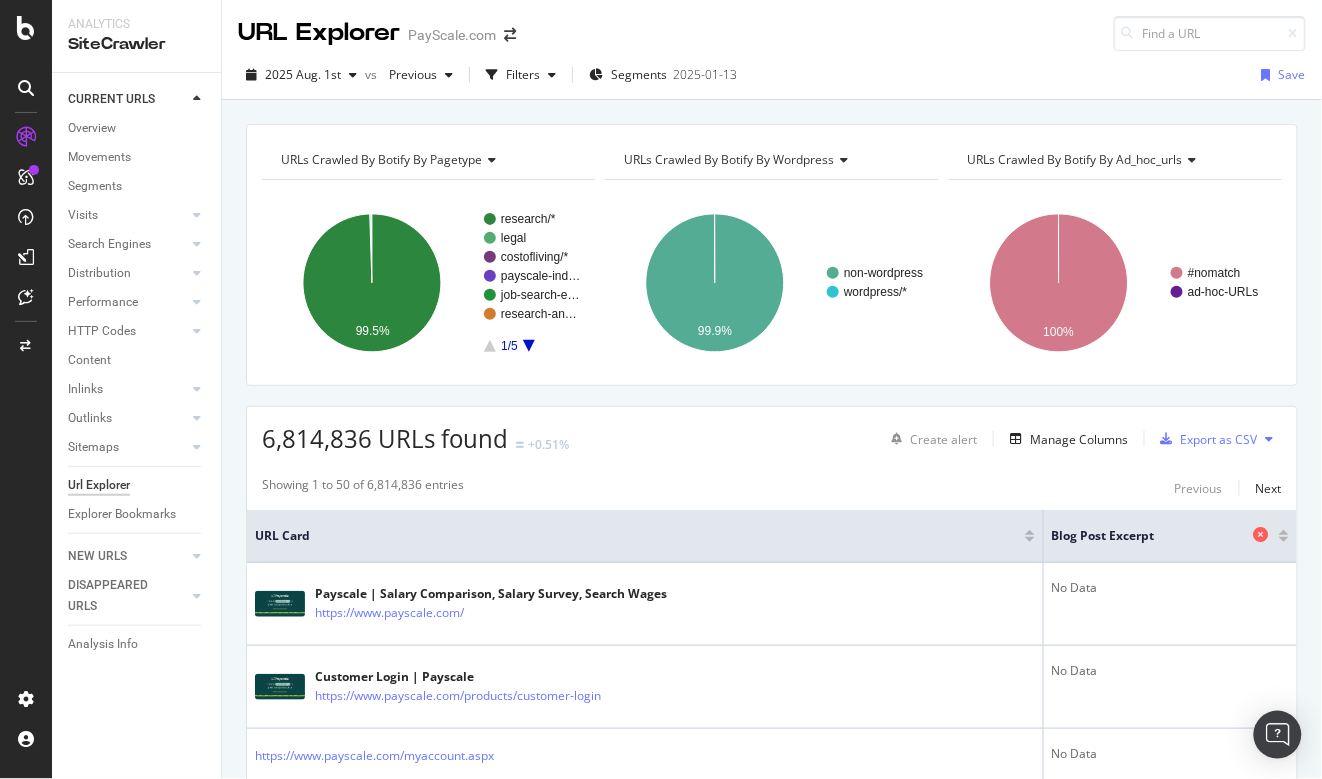 click on "Blog Post Excerpt" at bounding box center [1150, 536] 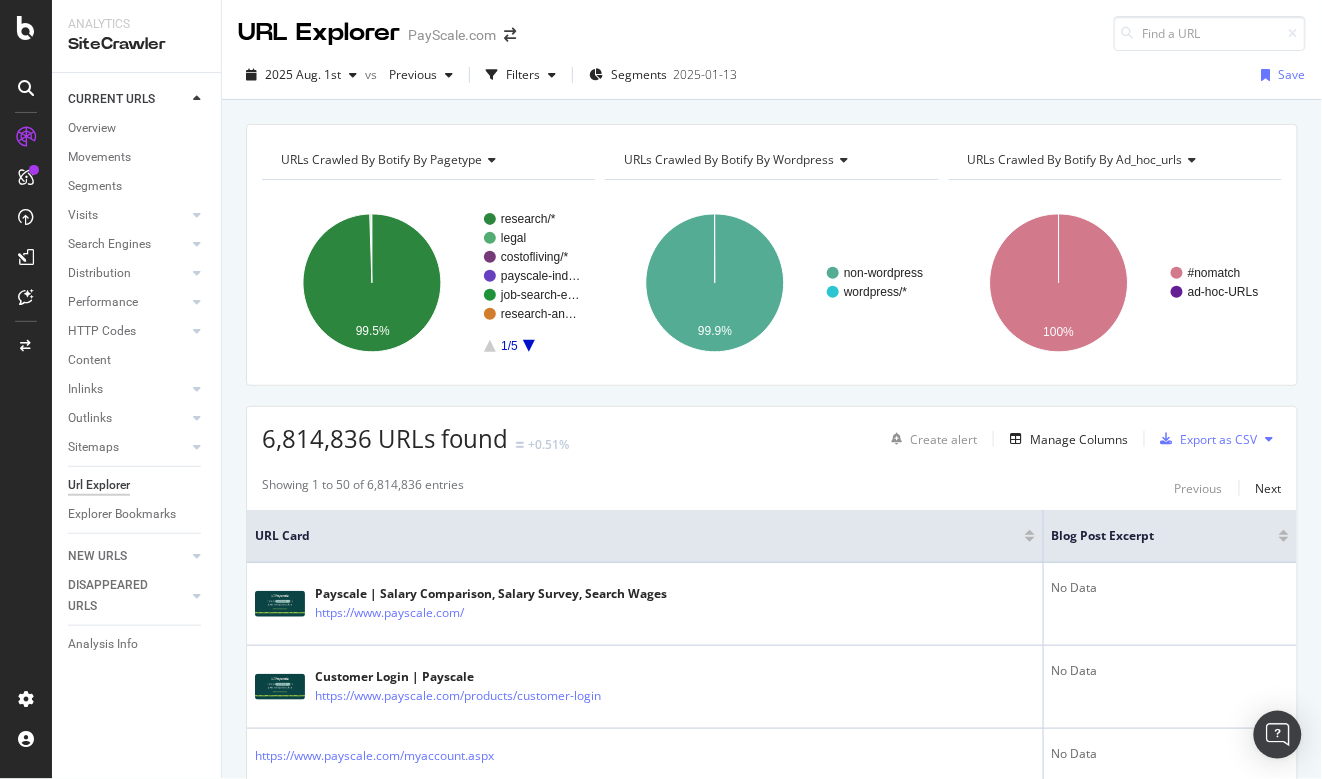 click at bounding box center (1284, 539) 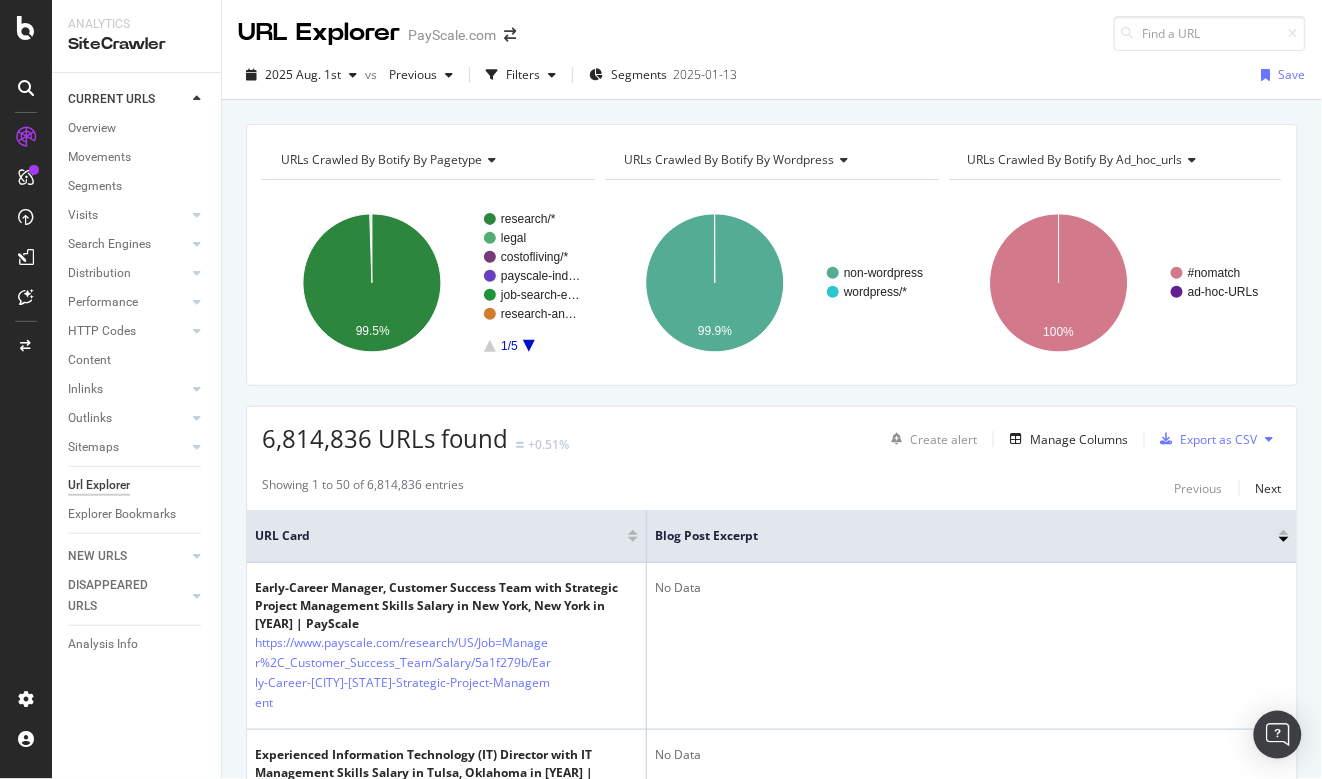 click at bounding box center (1284, 532) 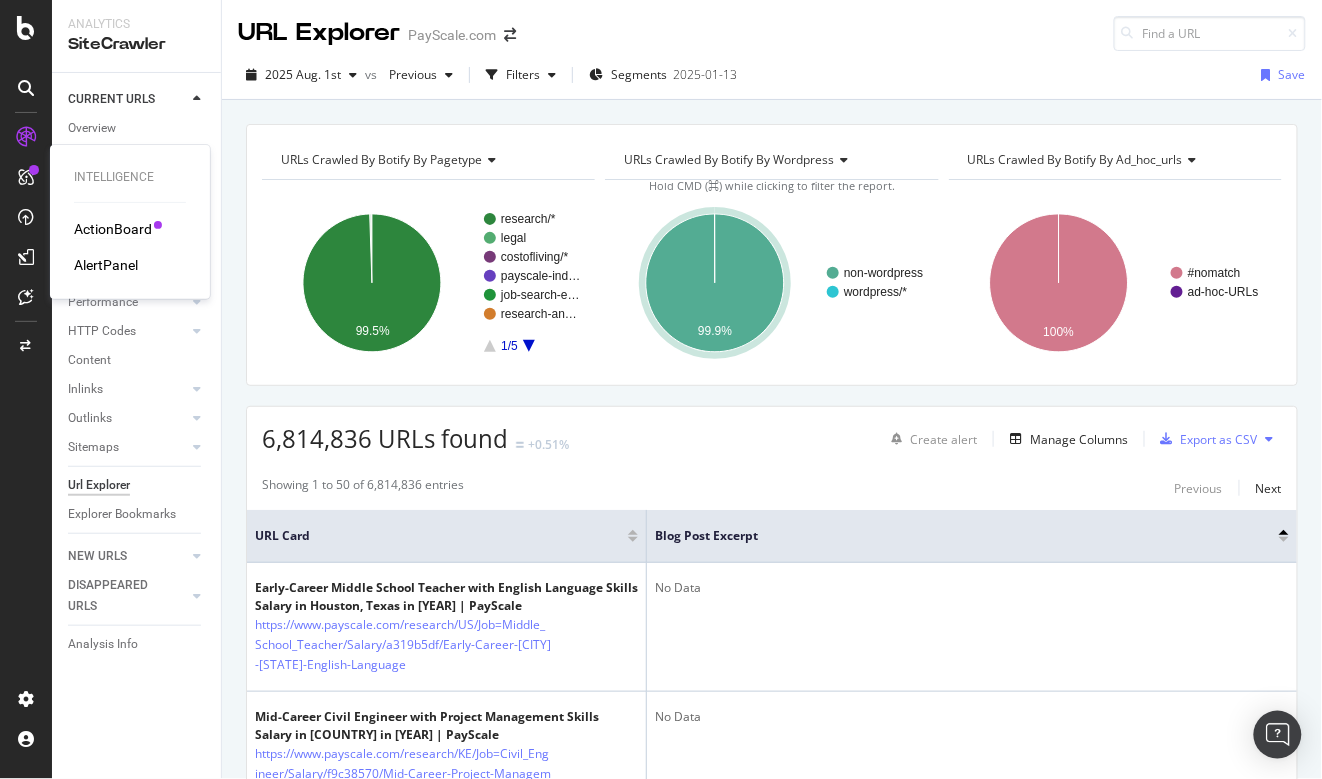 click on "ActionBoard" at bounding box center [113, 229] 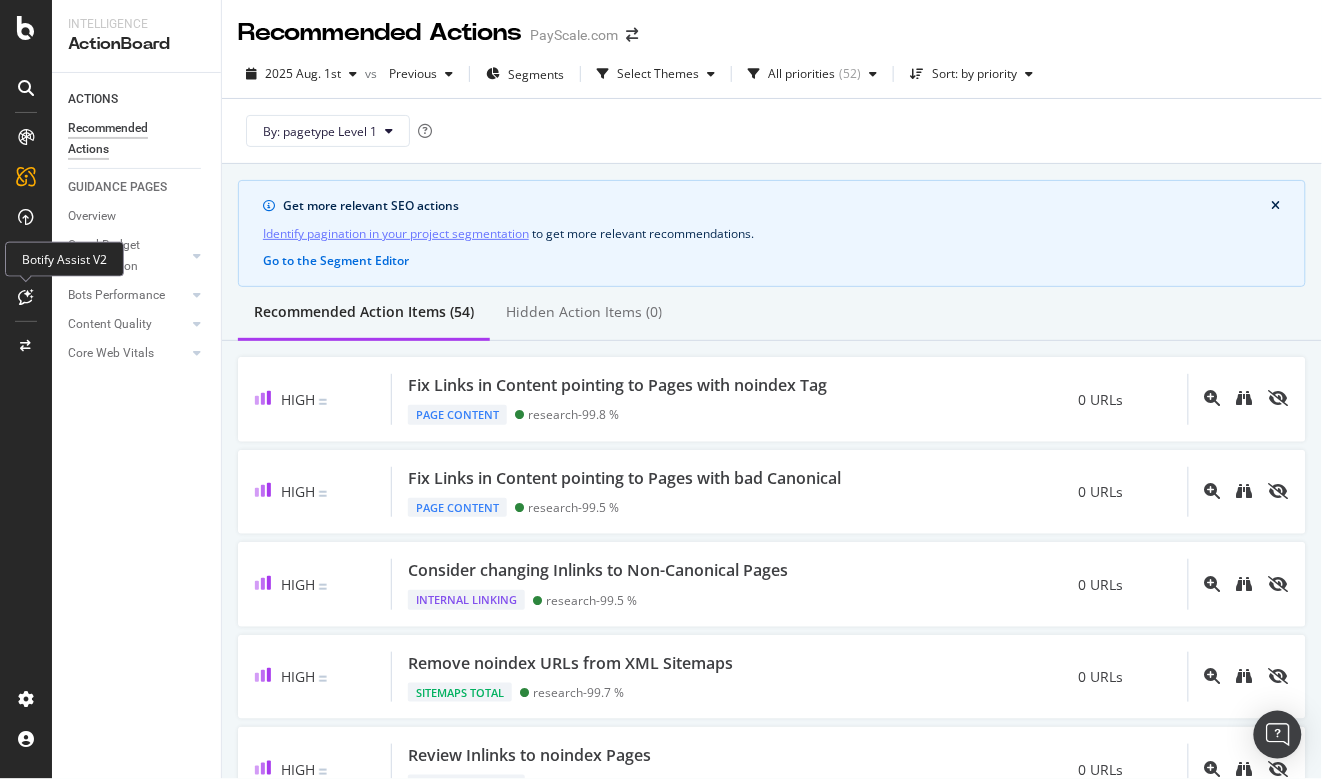 click at bounding box center (26, 297) 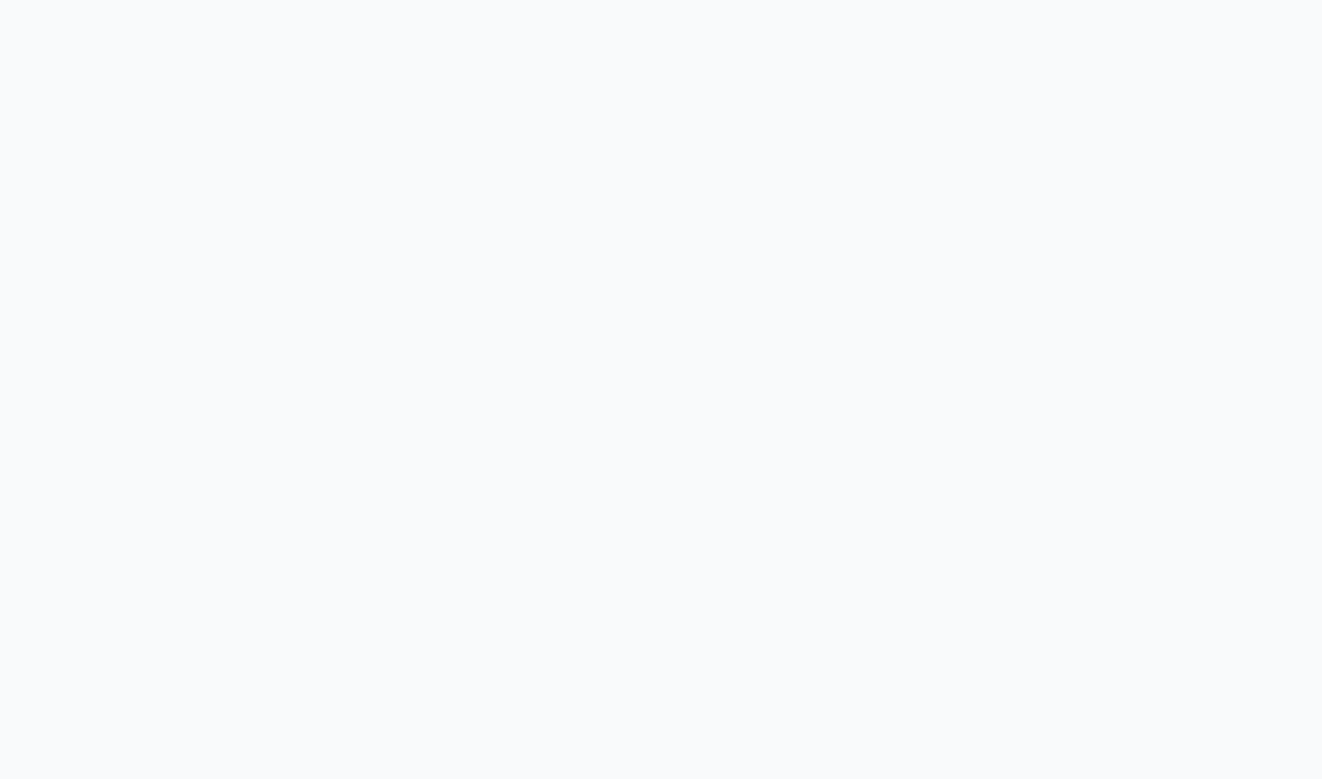 scroll, scrollTop: 0, scrollLeft: 0, axis: both 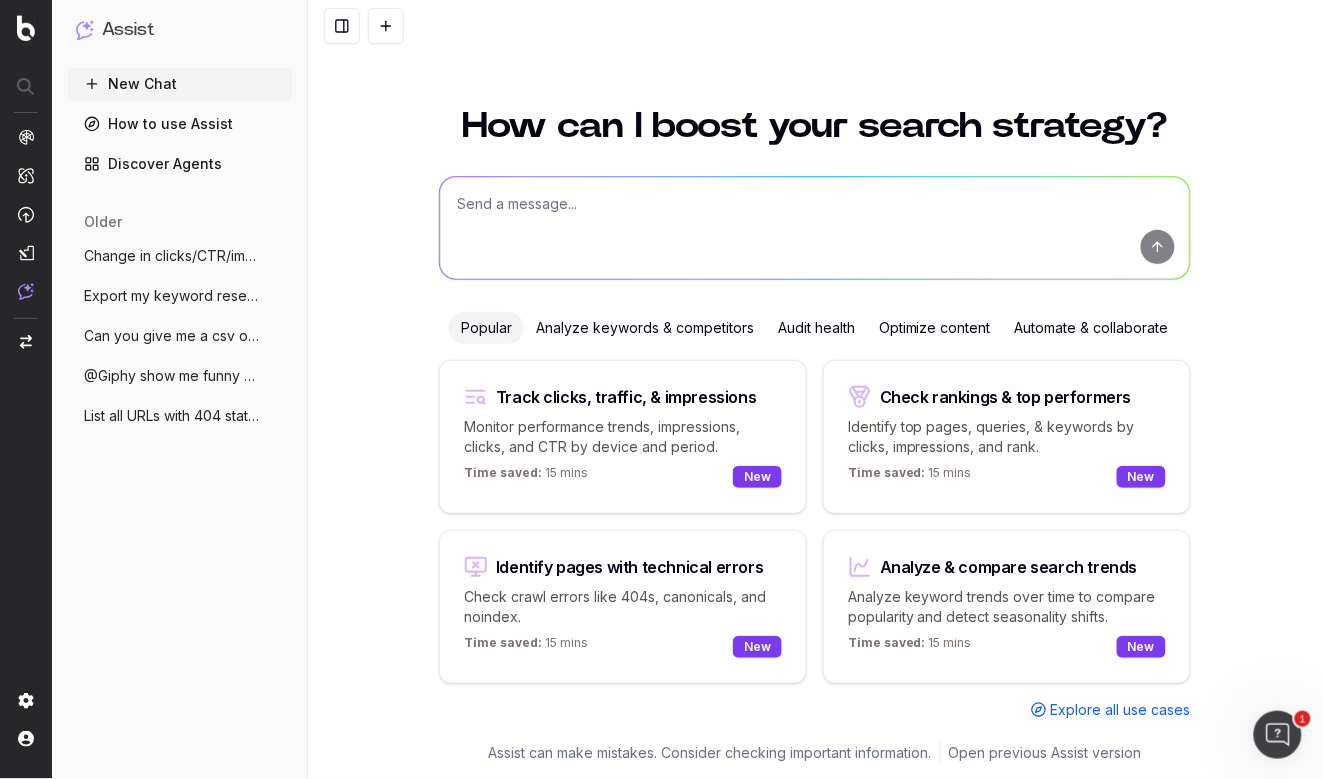 click on "How to use Assist" at bounding box center [180, 124] 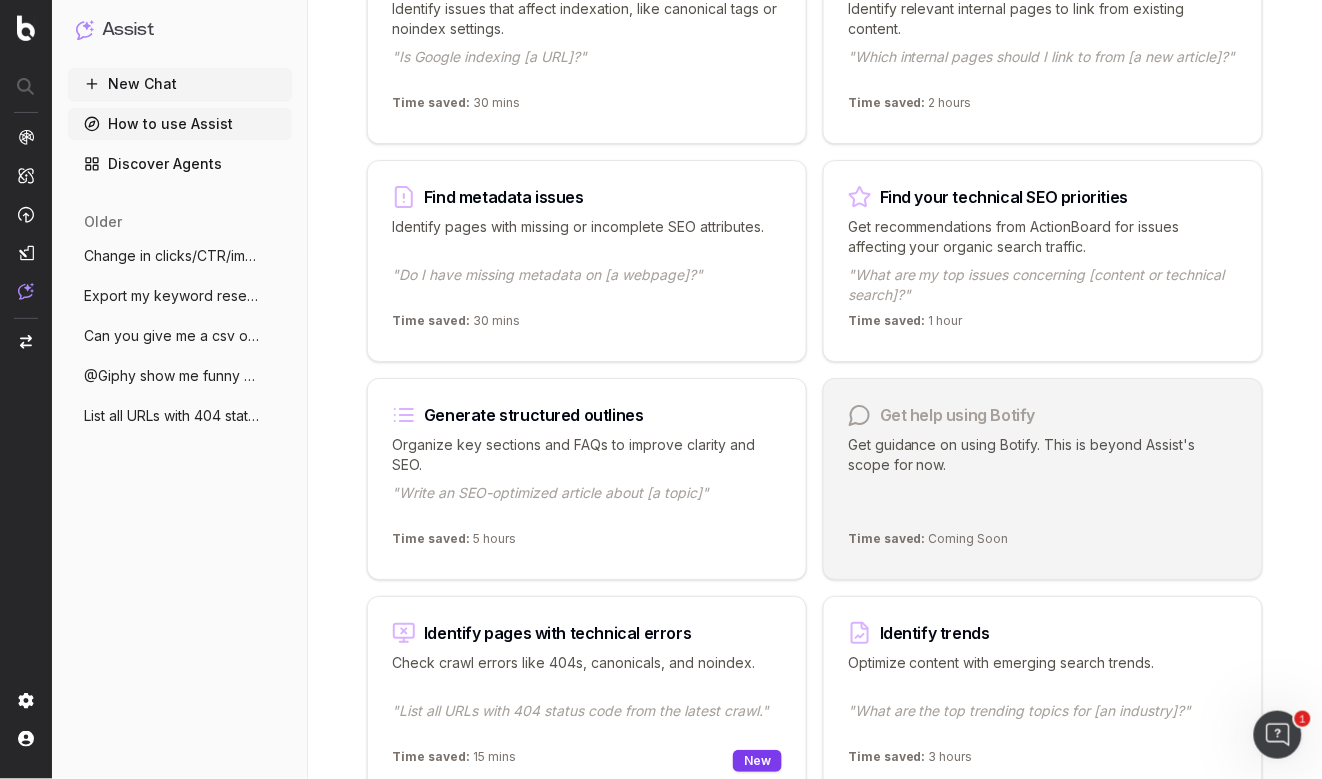 scroll, scrollTop: 0, scrollLeft: 0, axis: both 